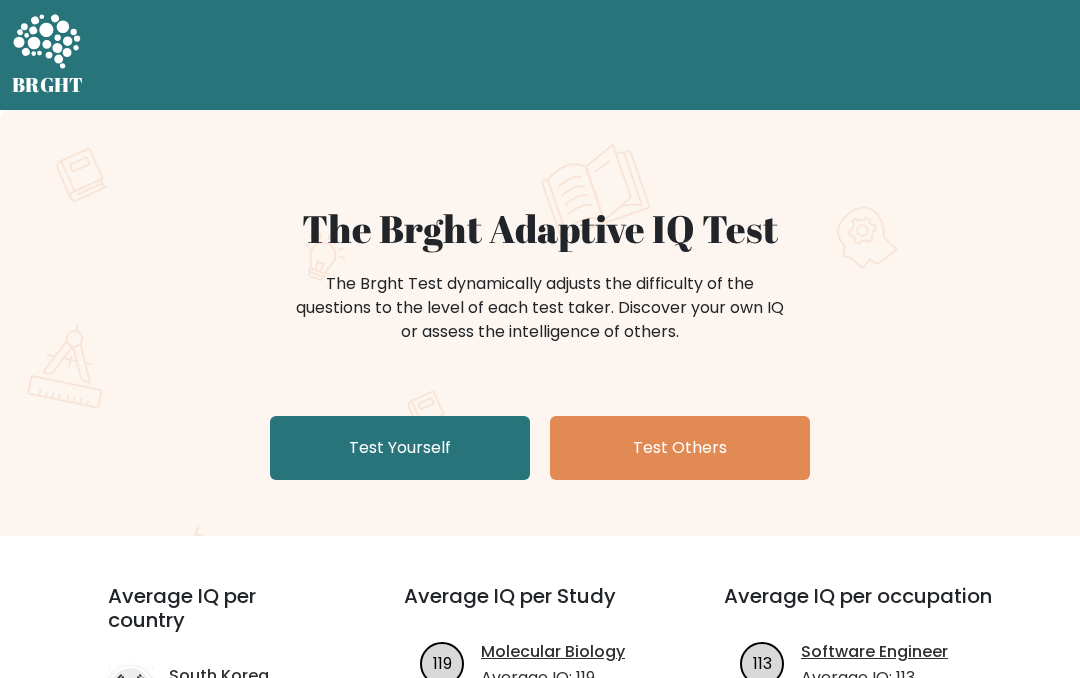 scroll, scrollTop: 0, scrollLeft: 0, axis: both 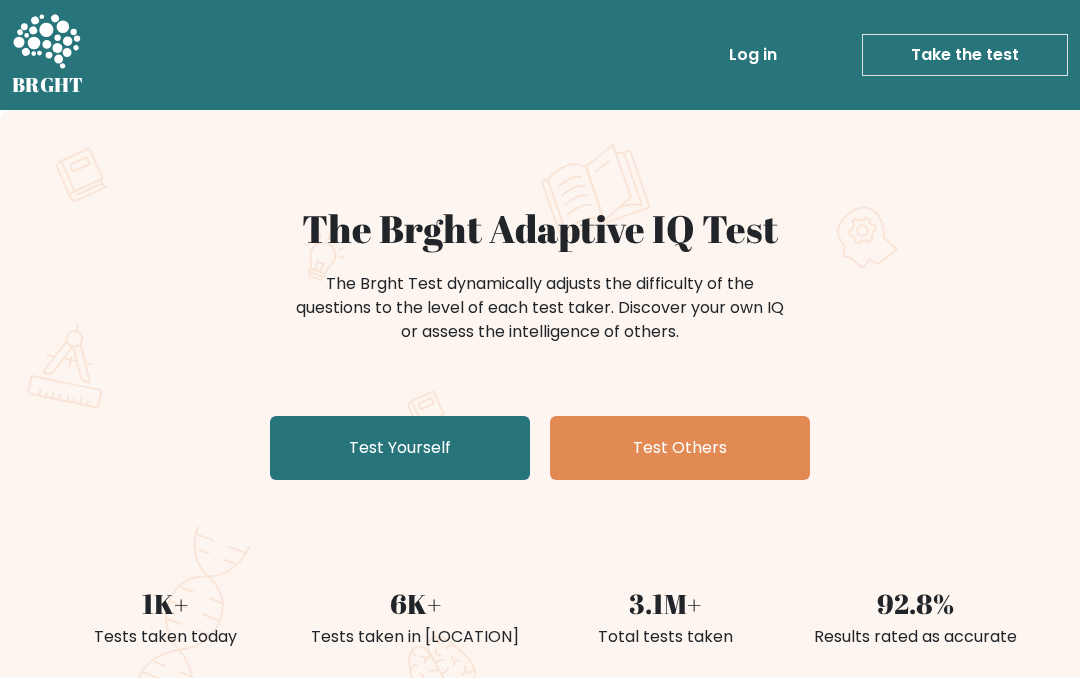click on "Test Yourself" at bounding box center [400, 448] 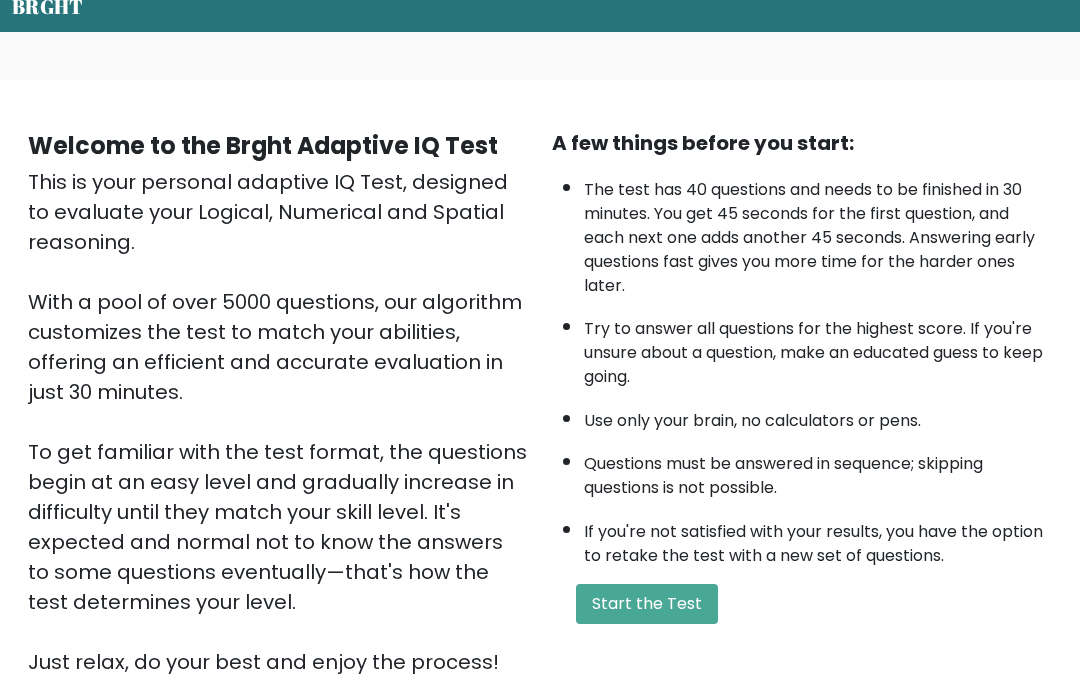 scroll, scrollTop: 327, scrollLeft: 0, axis: vertical 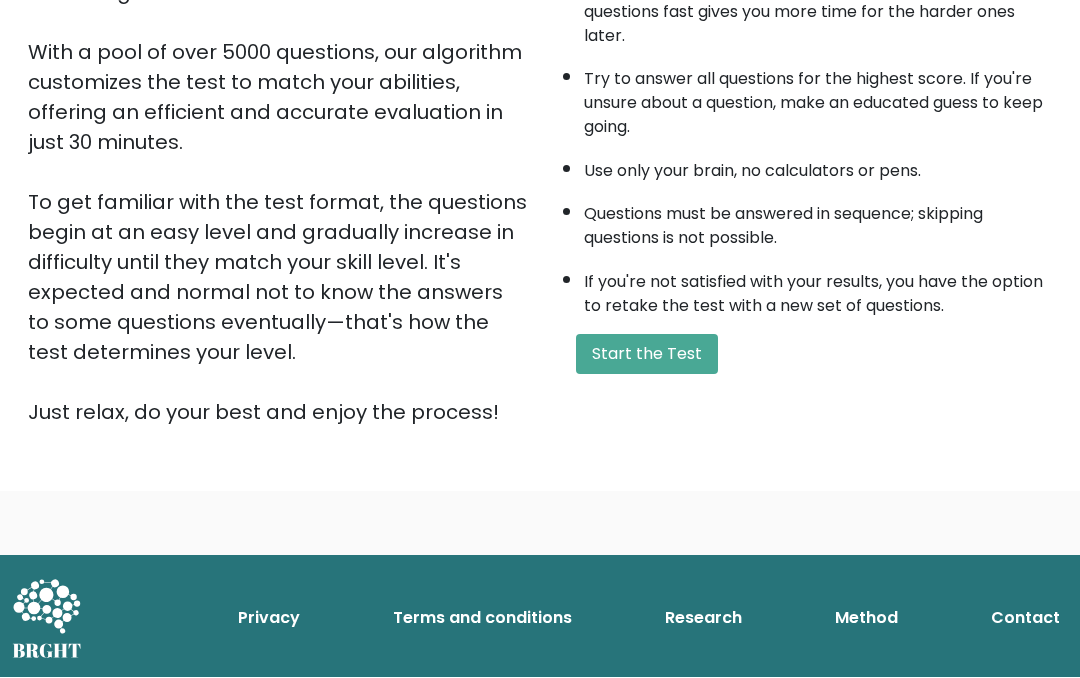 click on "Start the Test" at bounding box center [647, 355] 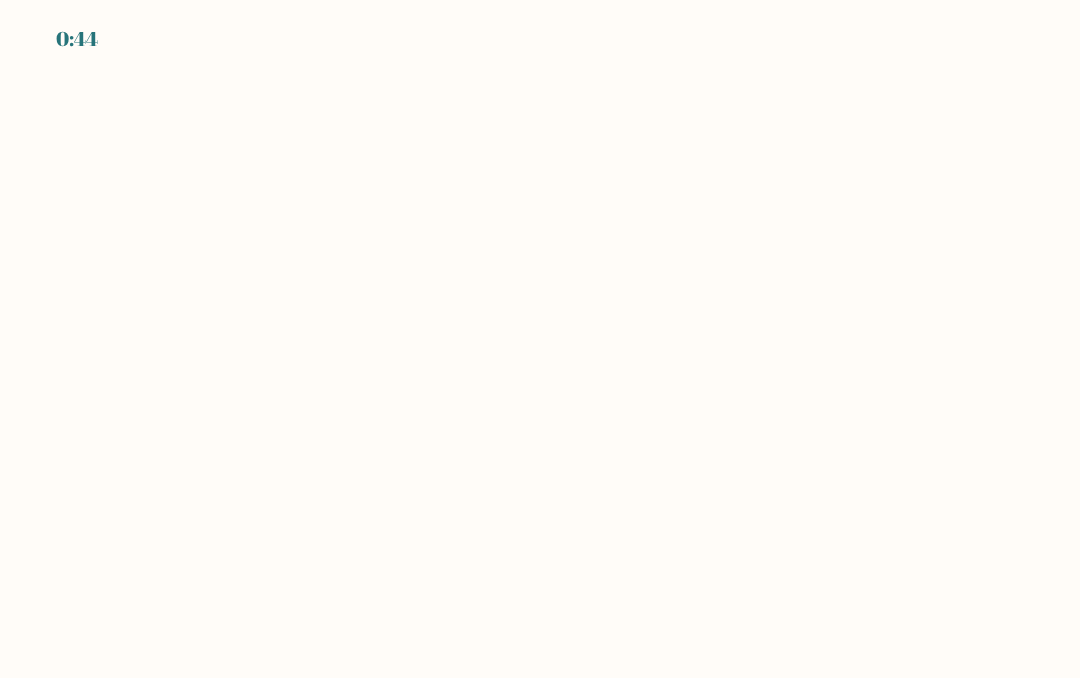 scroll, scrollTop: 0, scrollLeft: 0, axis: both 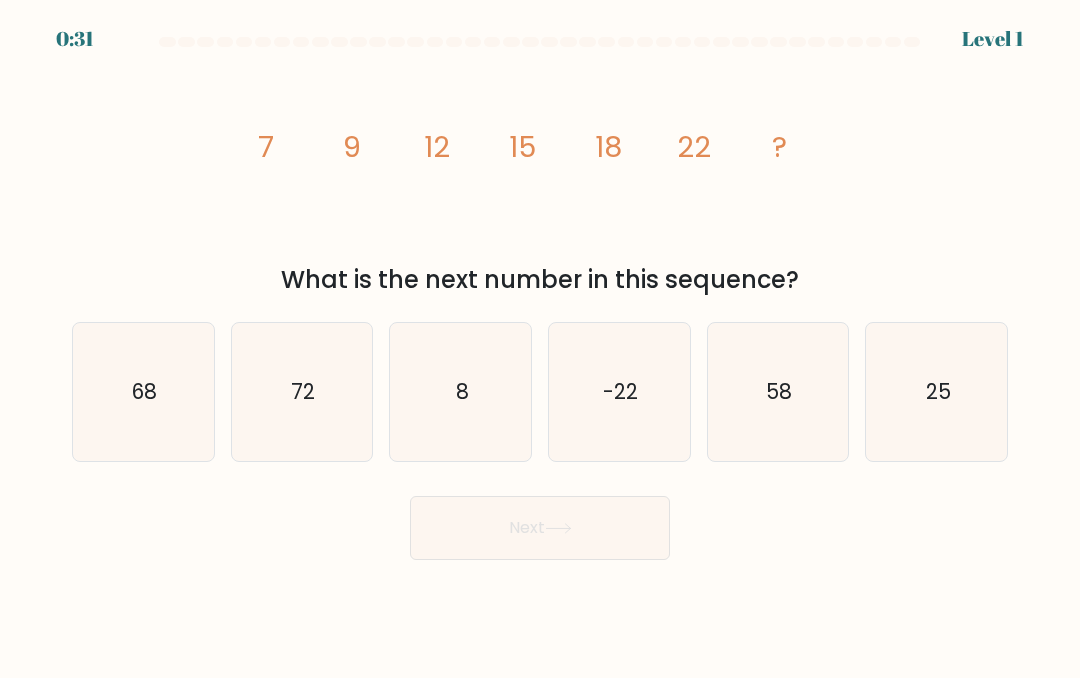 click on "25" at bounding box center (937, 392) 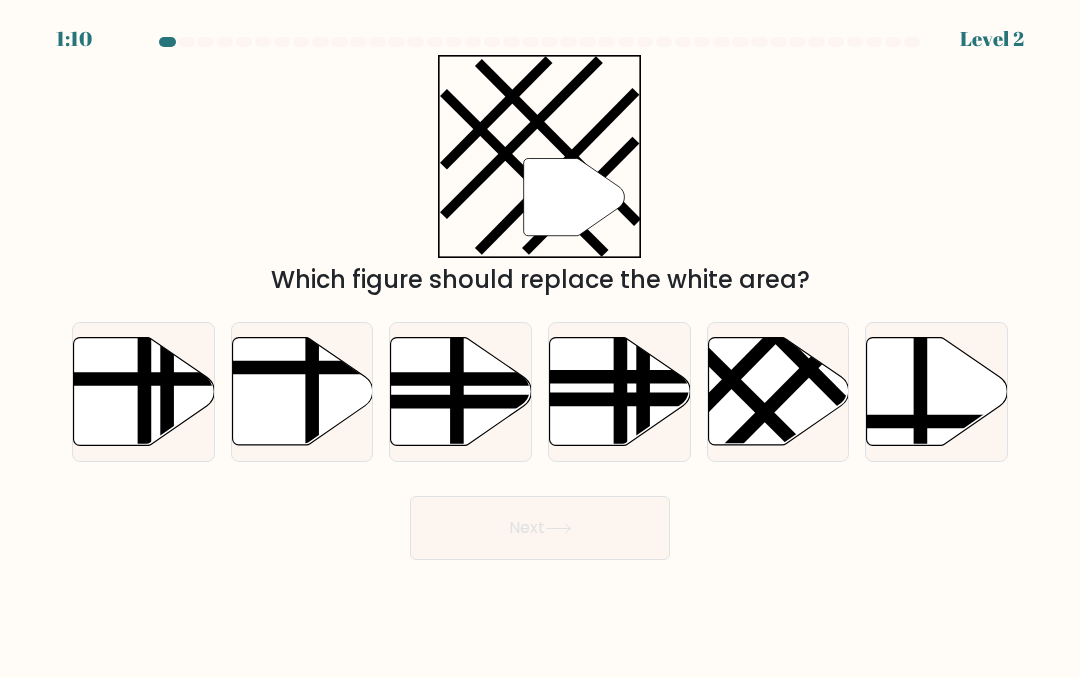 click at bounding box center [778, 391] 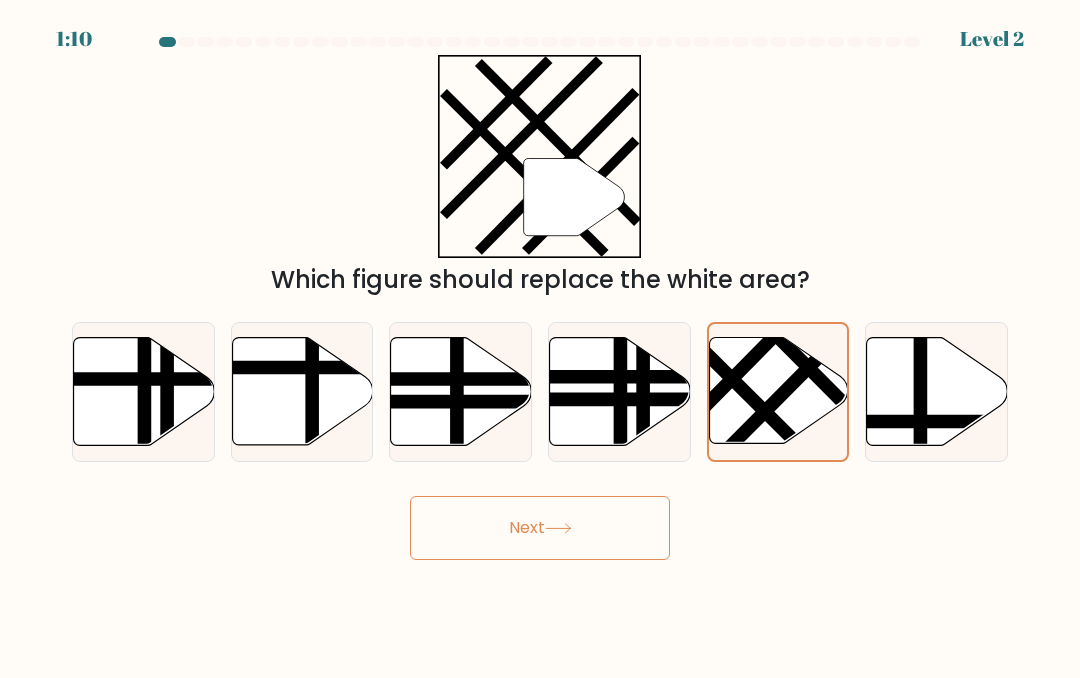 click on "Next" at bounding box center [540, 528] 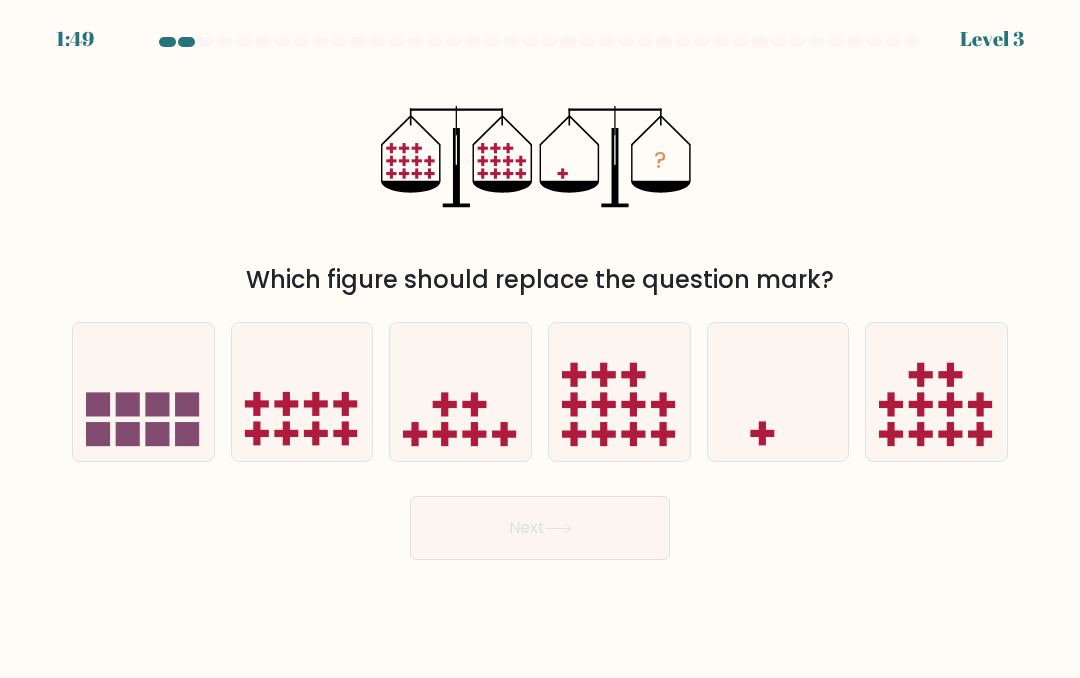 click at bounding box center (778, 392) 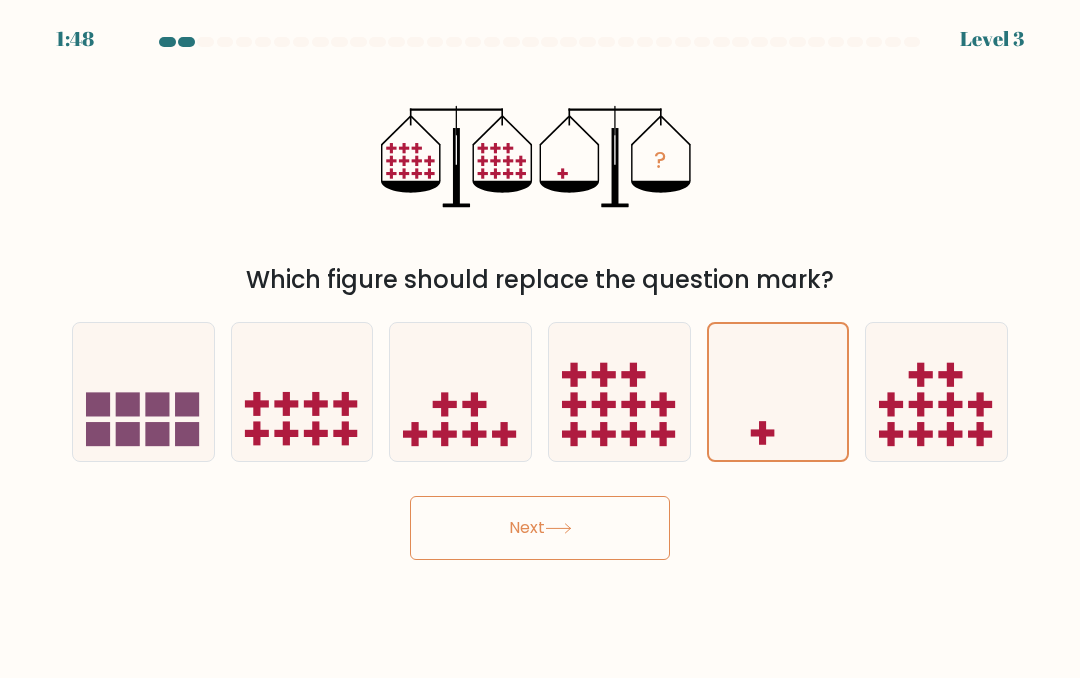 click on "Next" at bounding box center (540, 528) 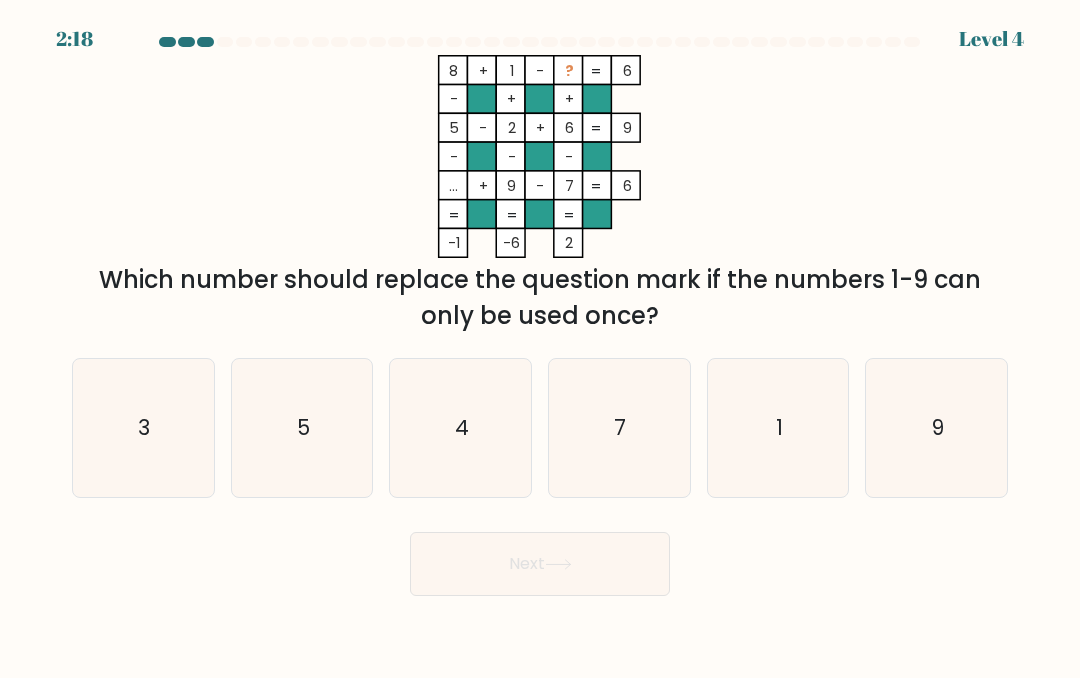 click on "3" at bounding box center [143, 428] 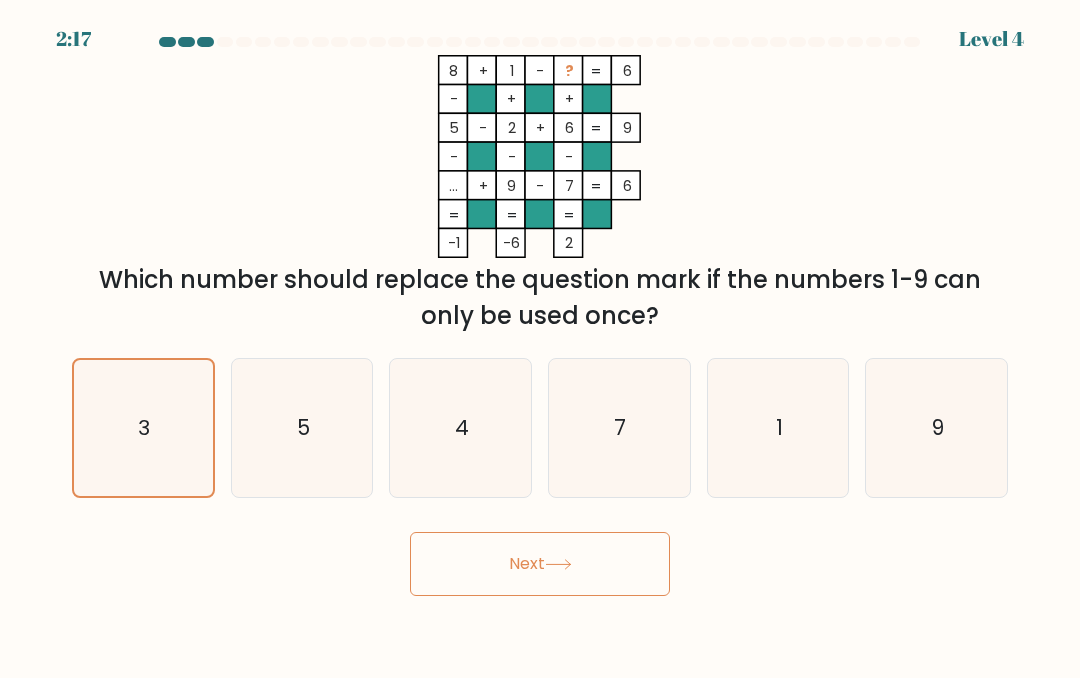 click on "Next" at bounding box center [540, 564] 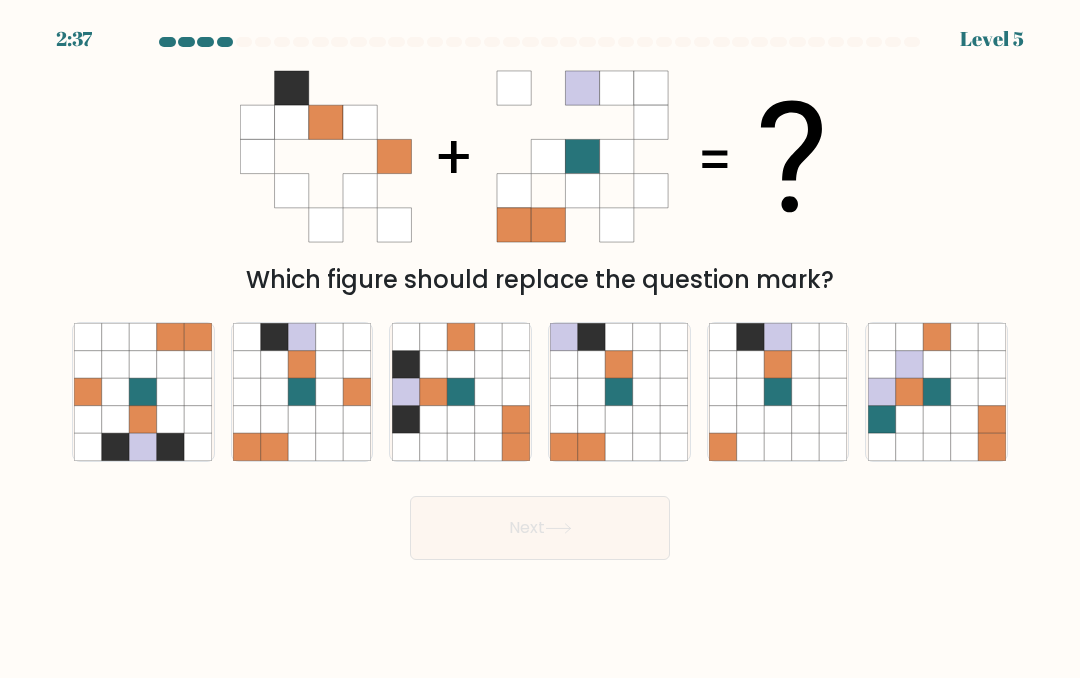 click at bounding box center (619, 391) 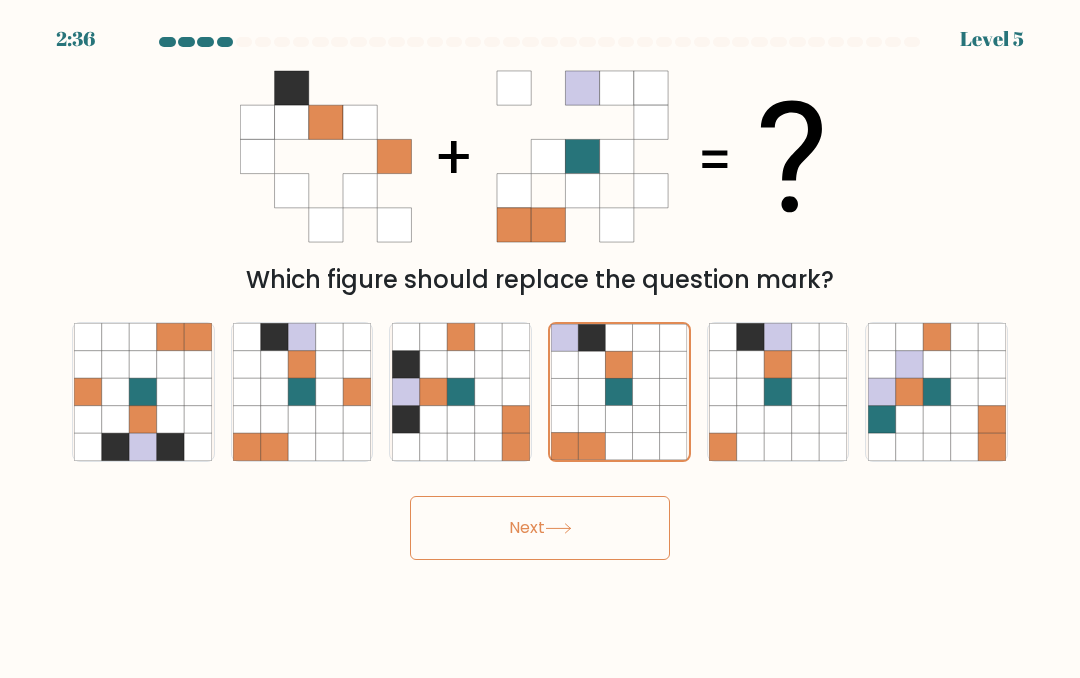 click on "Next" at bounding box center (540, 528) 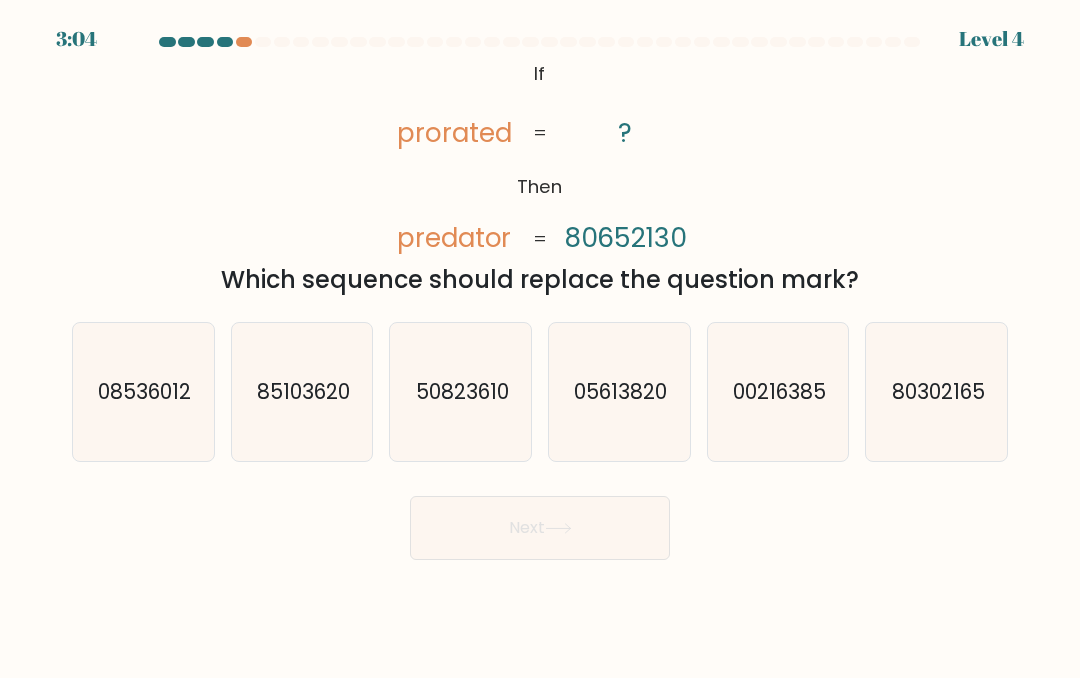 click on "80302165" at bounding box center [937, 392] 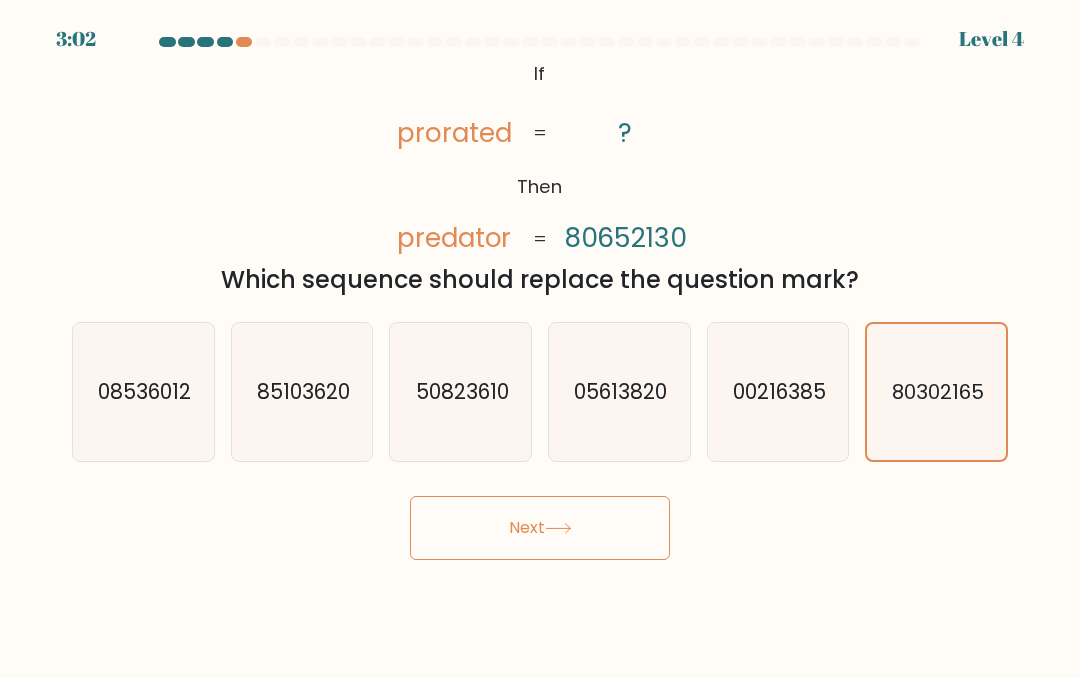 click on "Next" at bounding box center (540, 528) 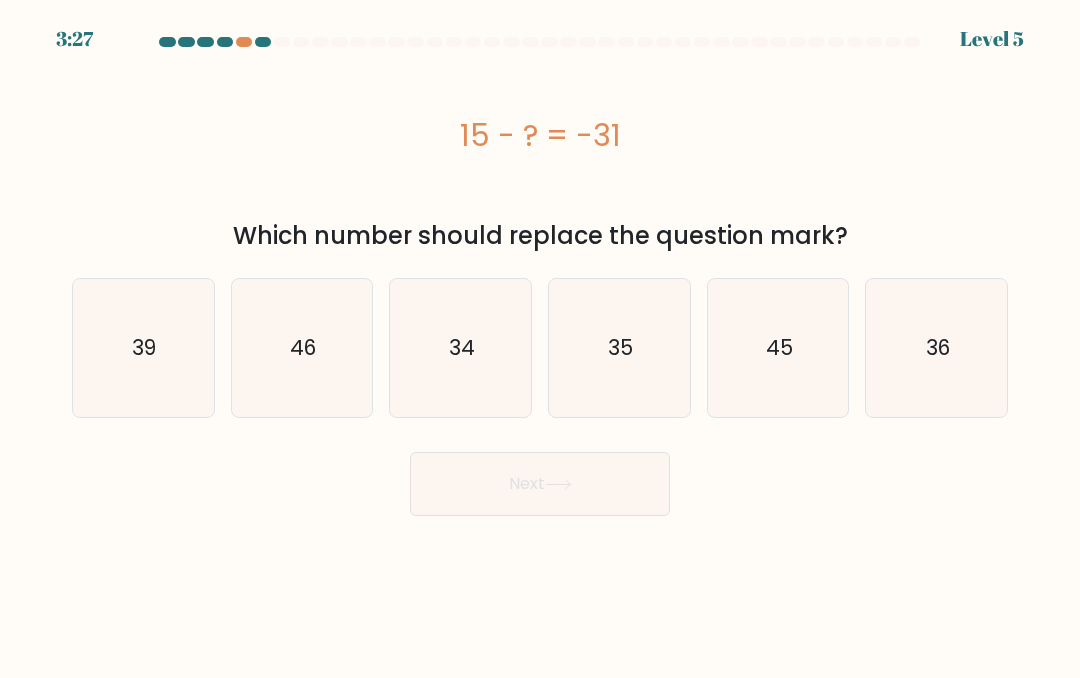 click on "46" at bounding box center (302, 348) 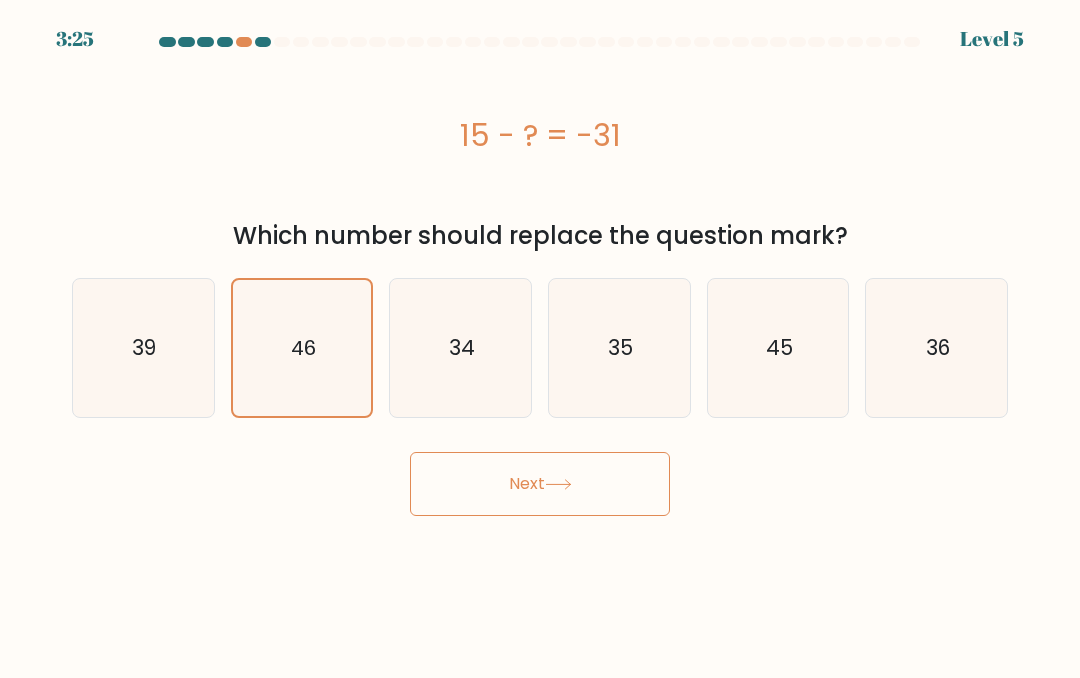 click on "Next" at bounding box center [540, 484] 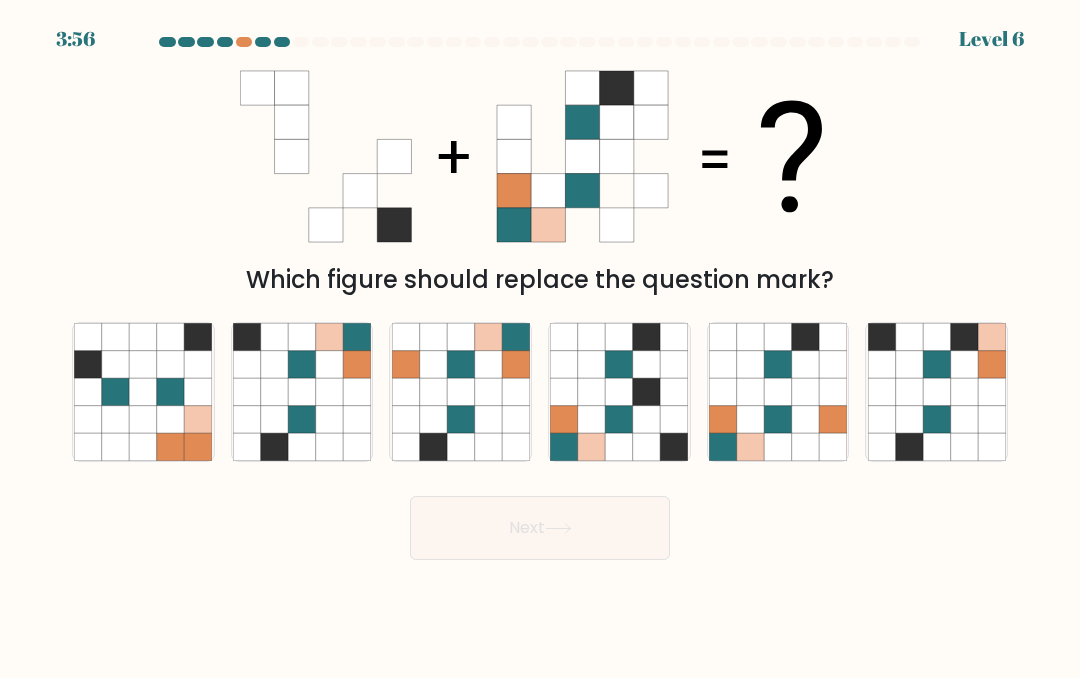 click at bounding box center (777, 363) 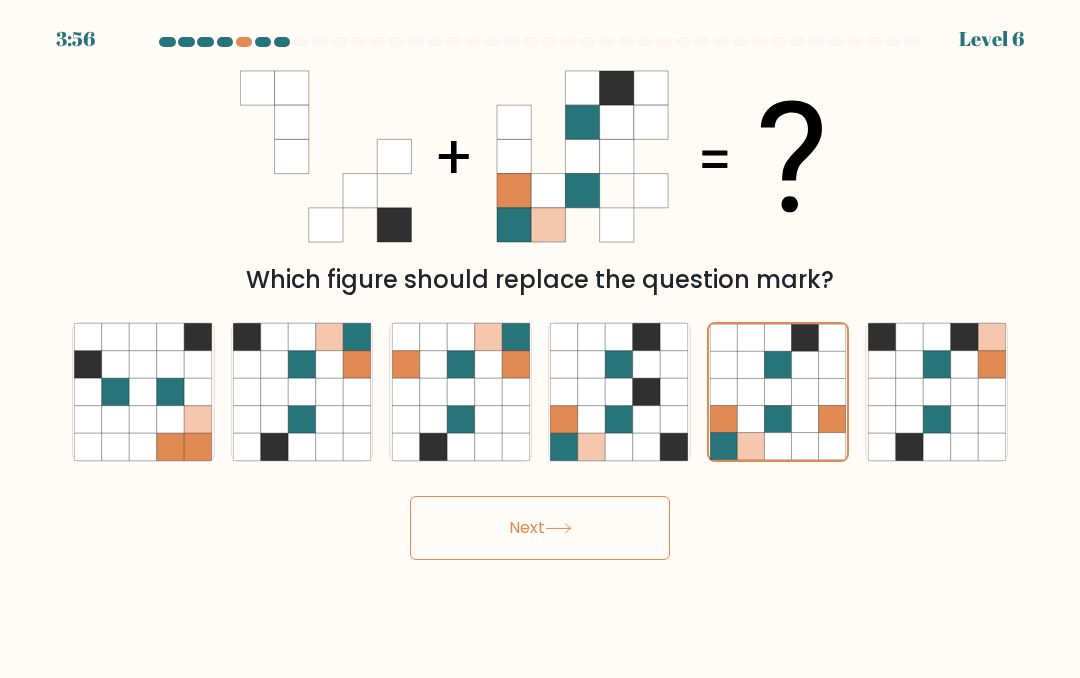 click on "Next" at bounding box center [540, 528] 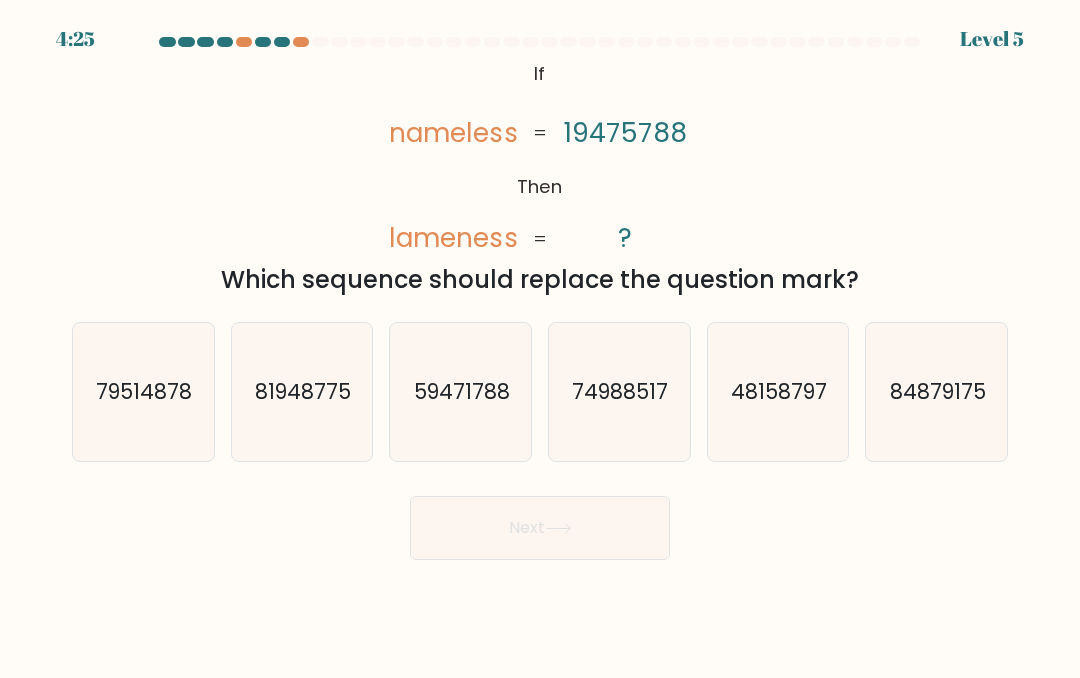 click on "84879175" at bounding box center (938, 391) 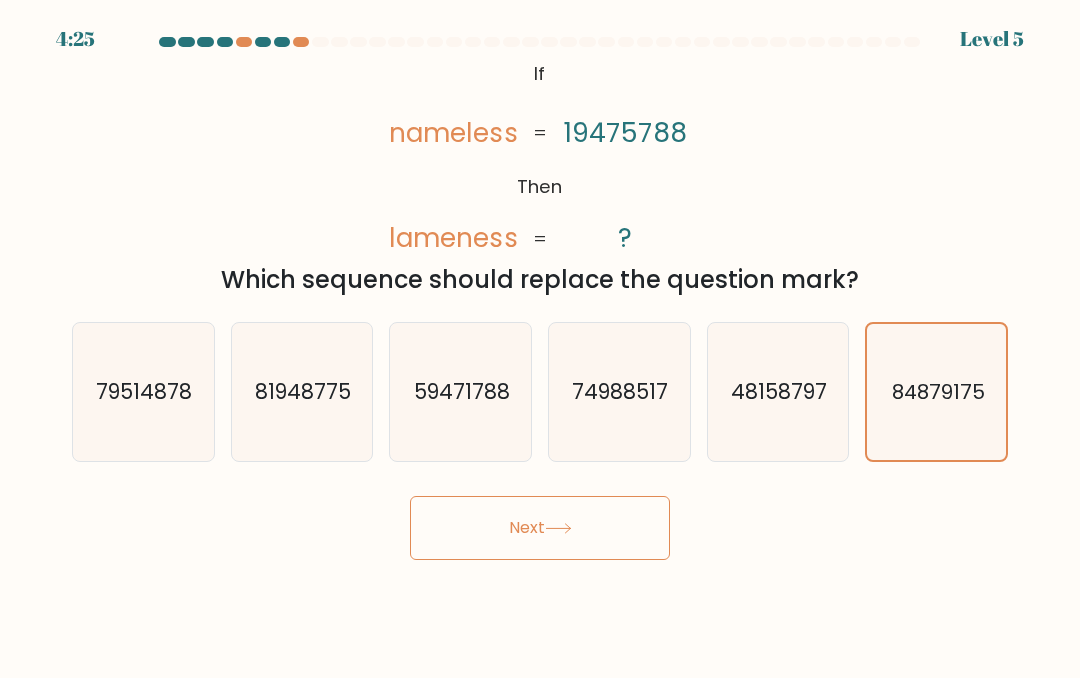 click on "Next" at bounding box center (540, 528) 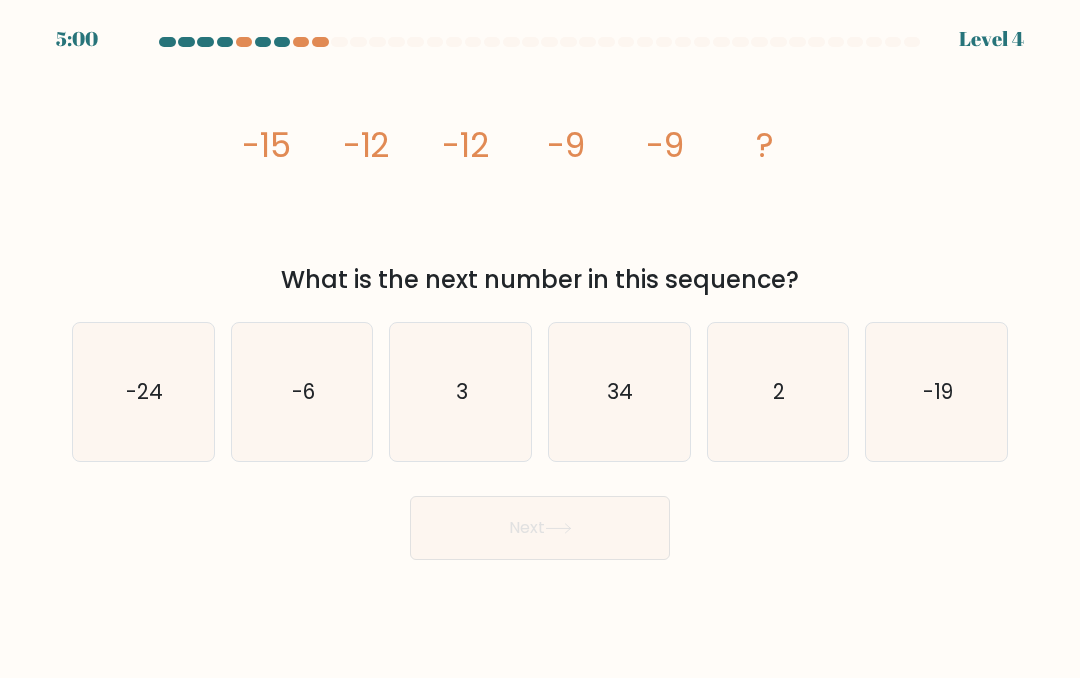 click on "-6" at bounding box center (303, 391) 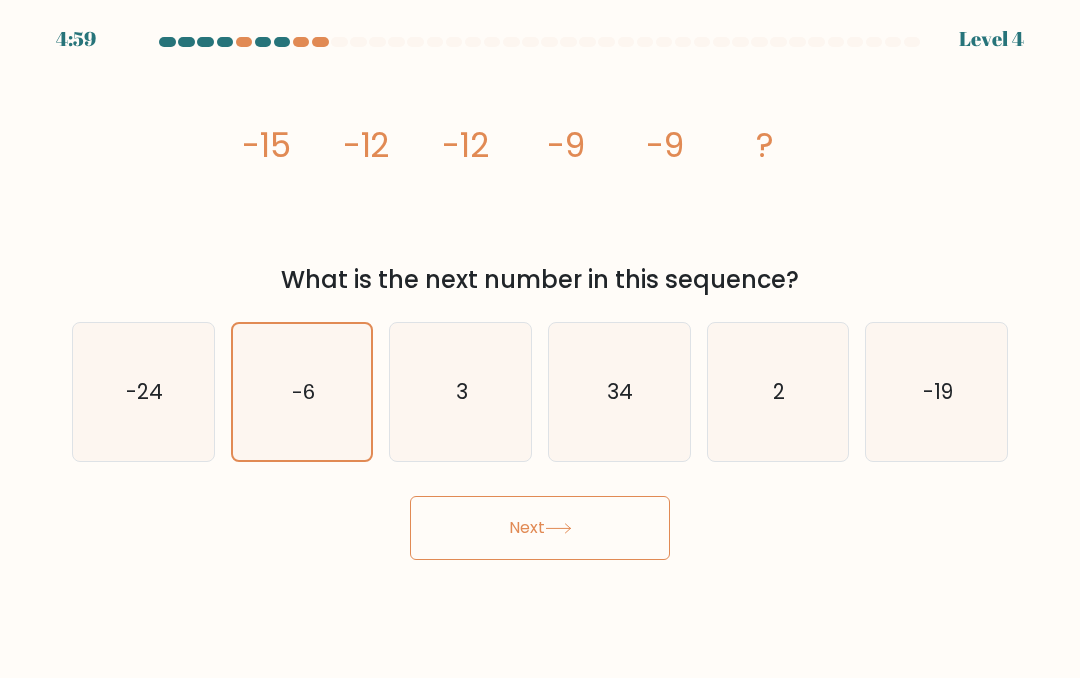 click on "Next" at bounding box center [540, 528] 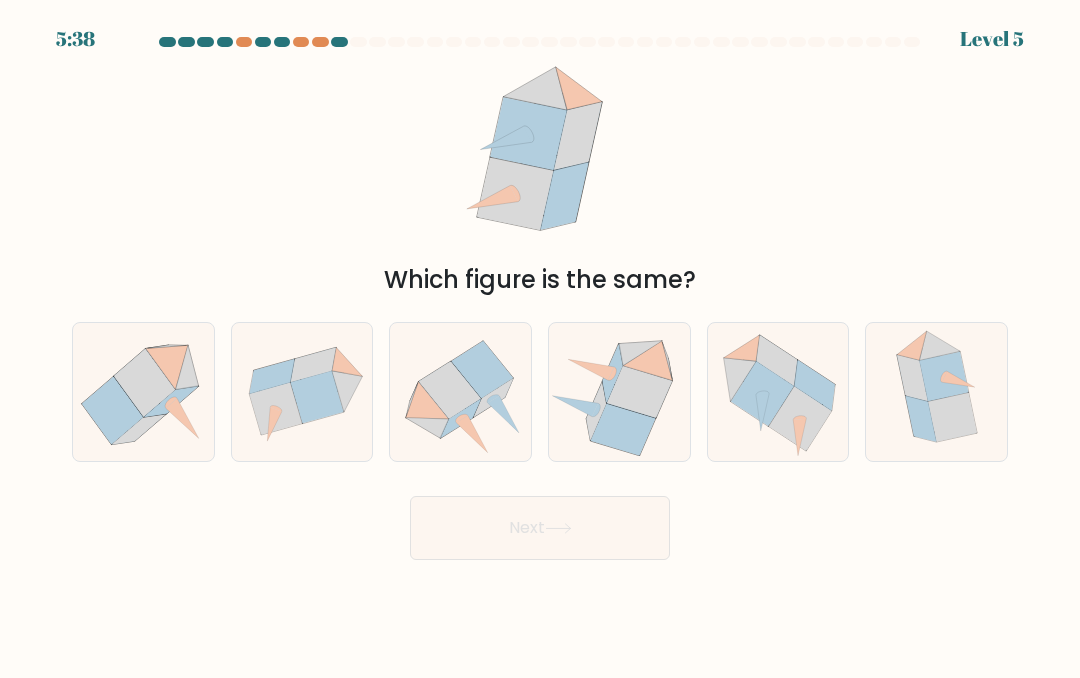 click at bounding box center [814, 385] 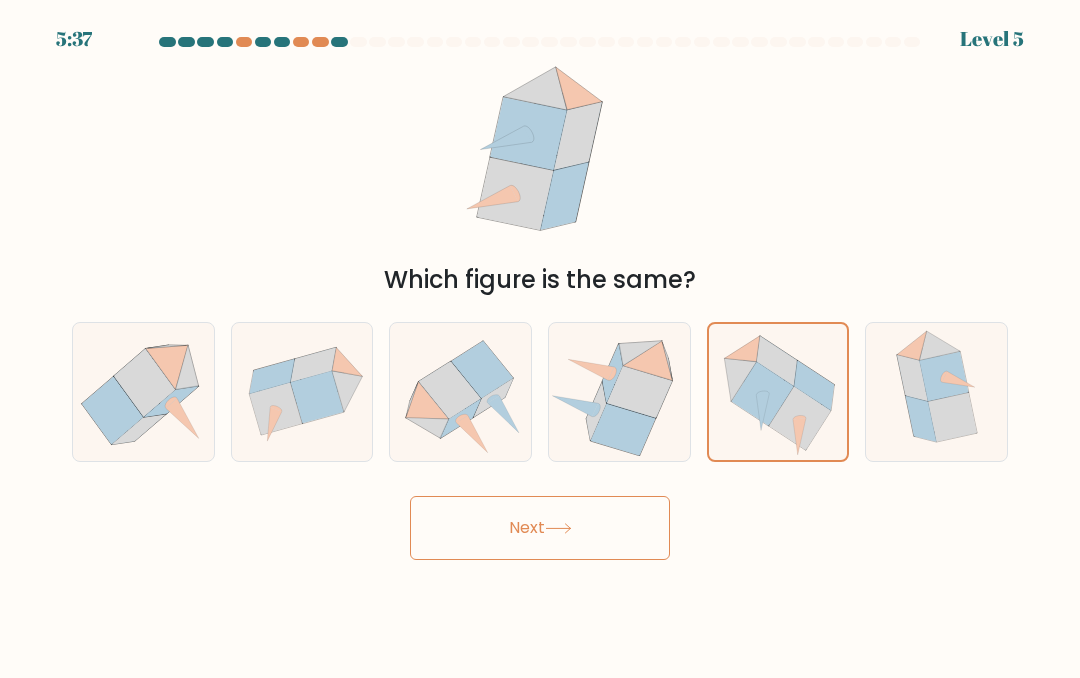 click on "Next" at bounding box center [540, 528] 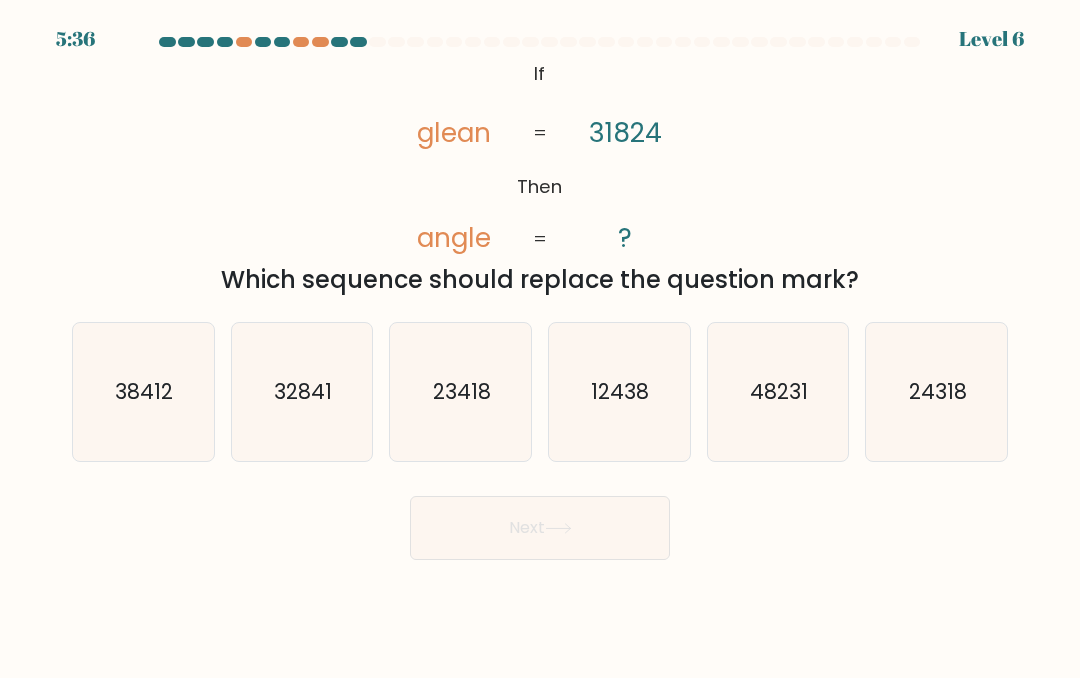 click on "Next" at bounding box center [540, 528] 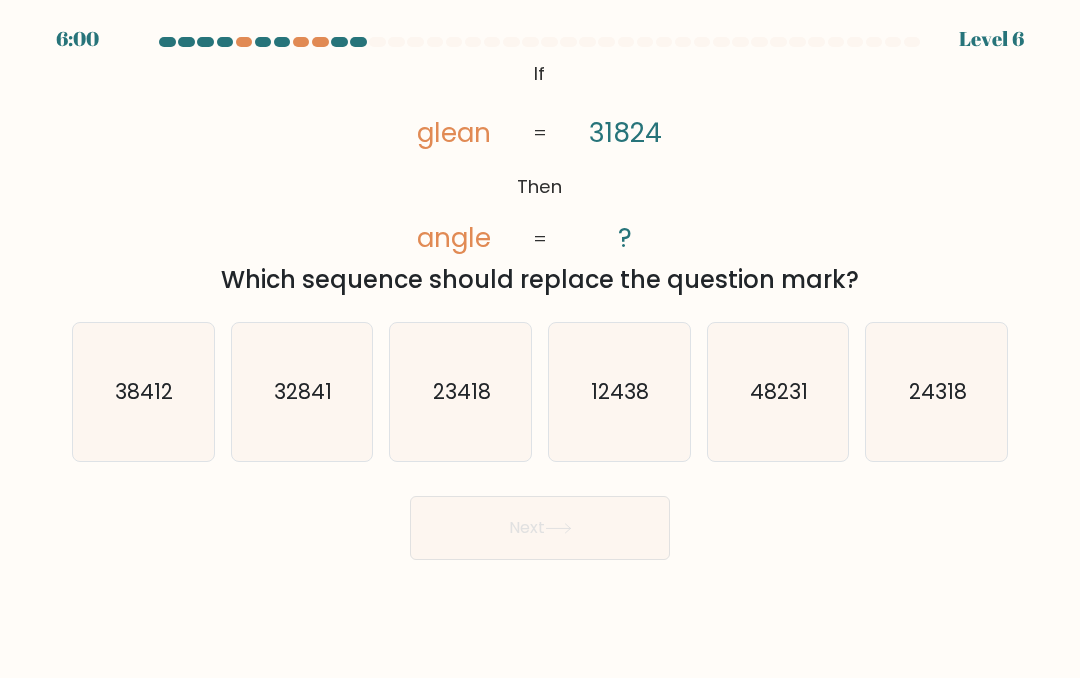 click on "24318" at bounding box center (938, 391) 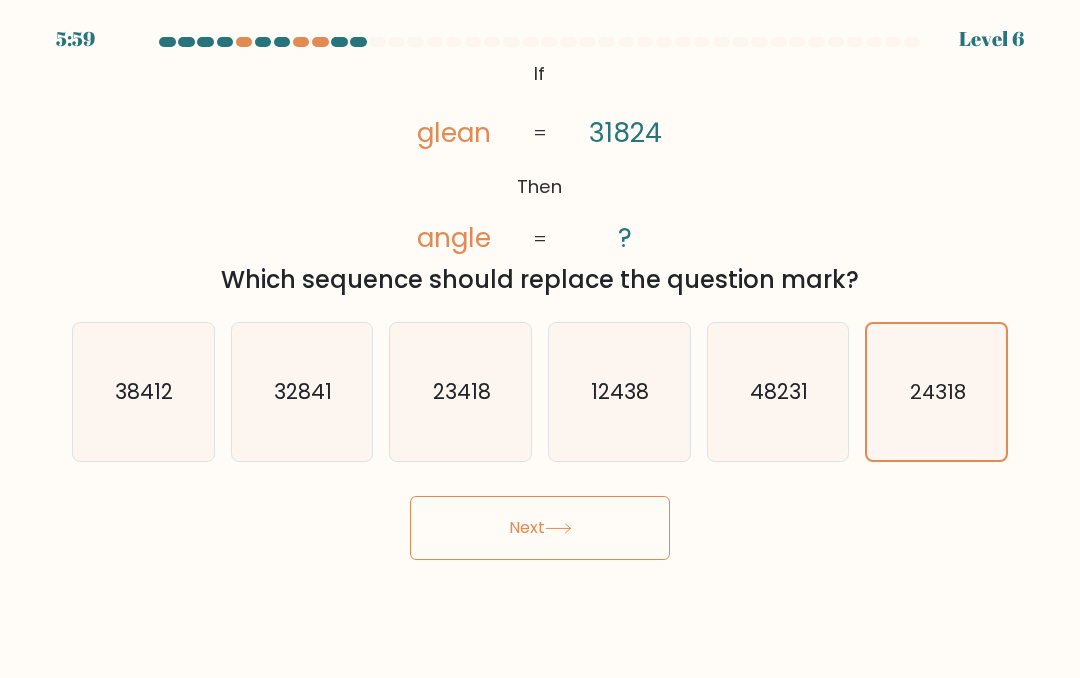click on "Next" at bounding box center (540, 528) 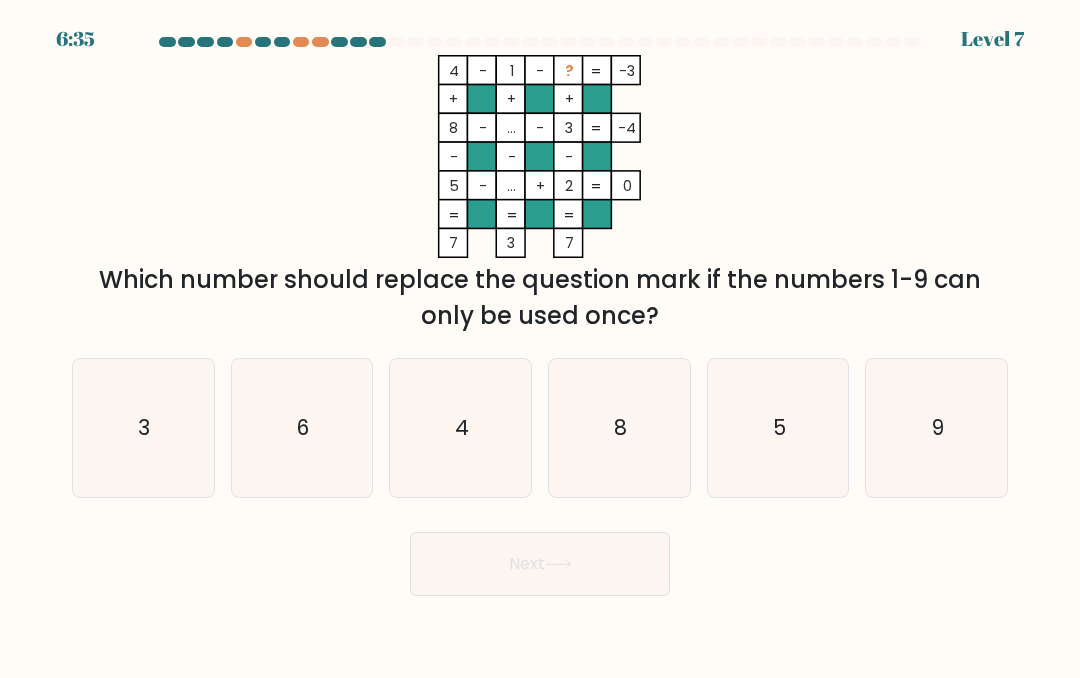 click on "6" at bounding box center [303, 427] 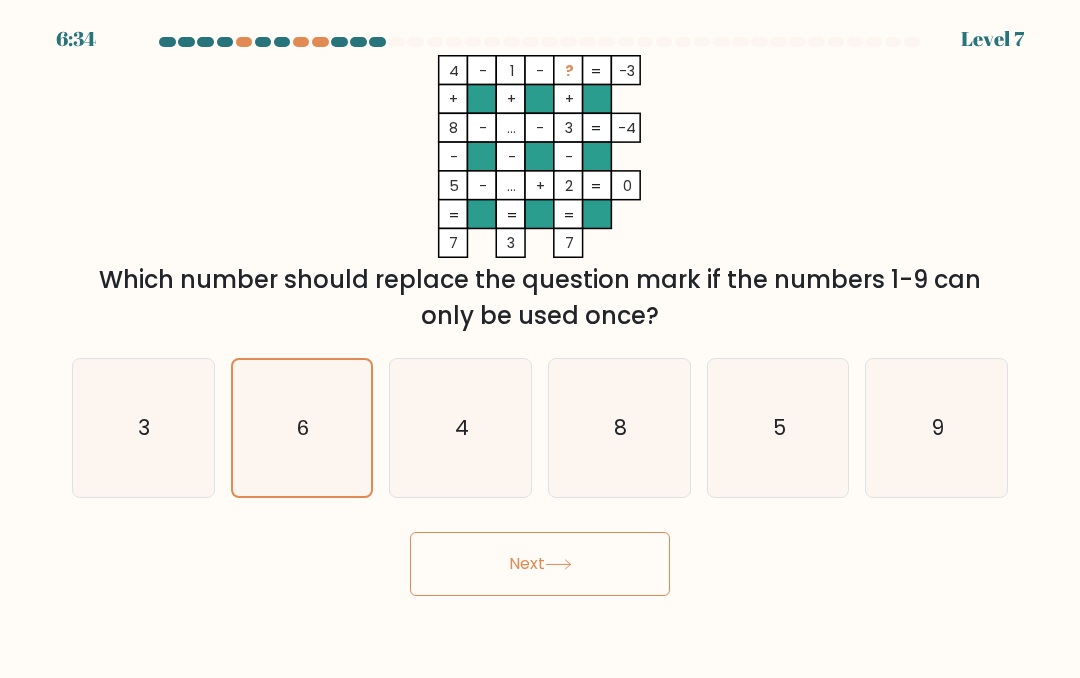 click on "Next" at bounding box center [540, 564] 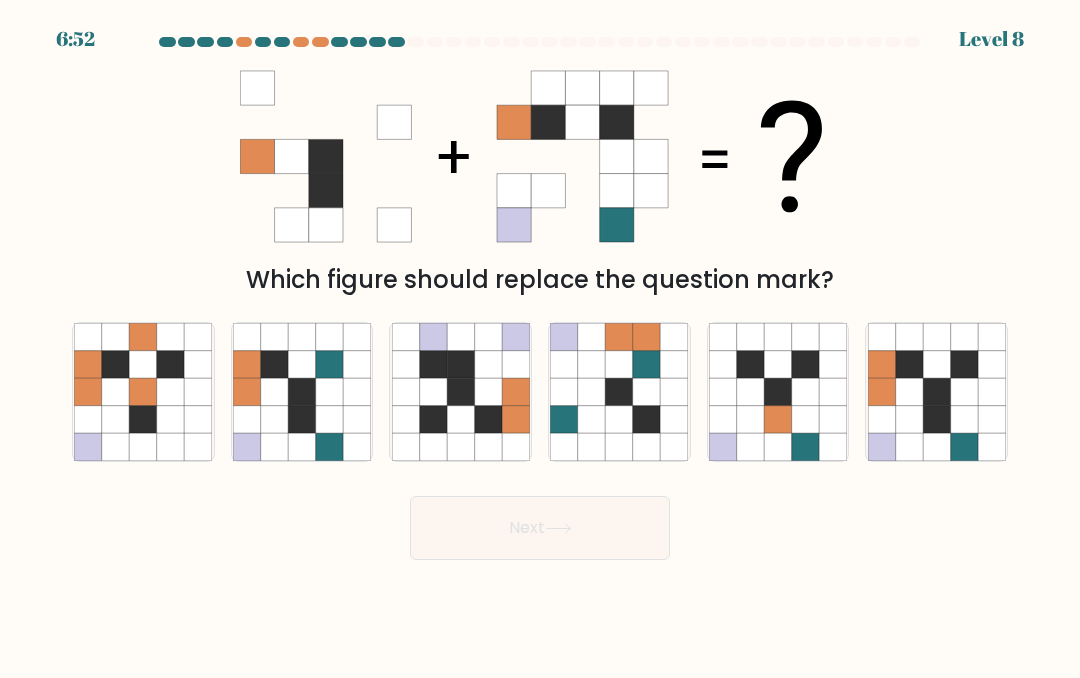 click at bounding box center [301, 391] 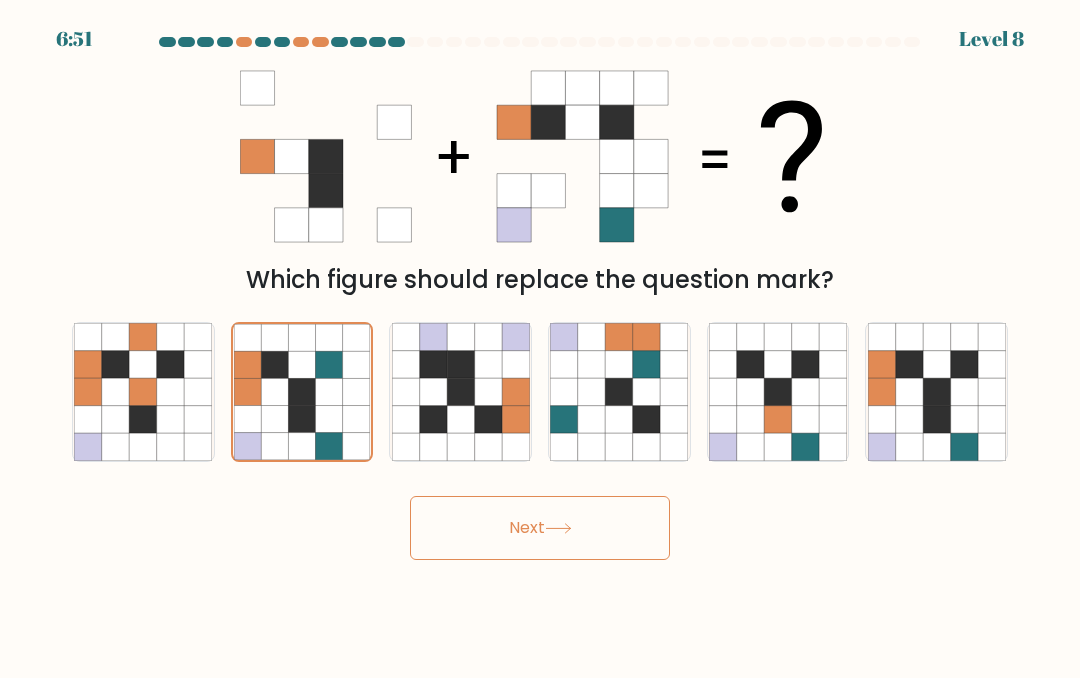 click on "Next" at bounding box center (540, 528) 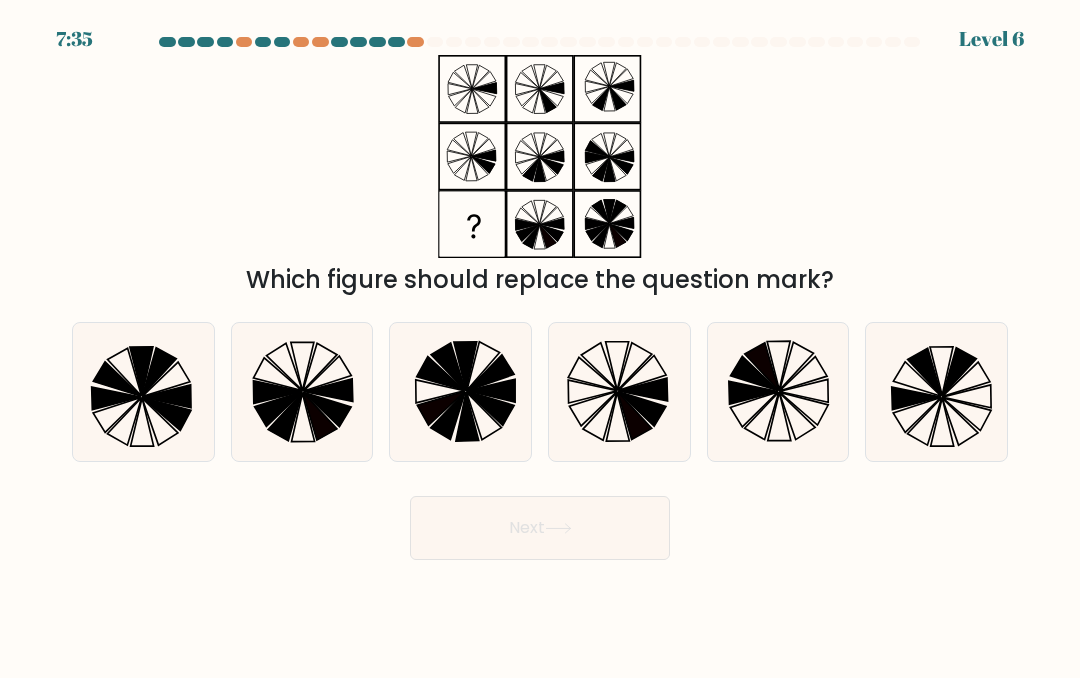 click on "Next" at bounding box center [540, 528] 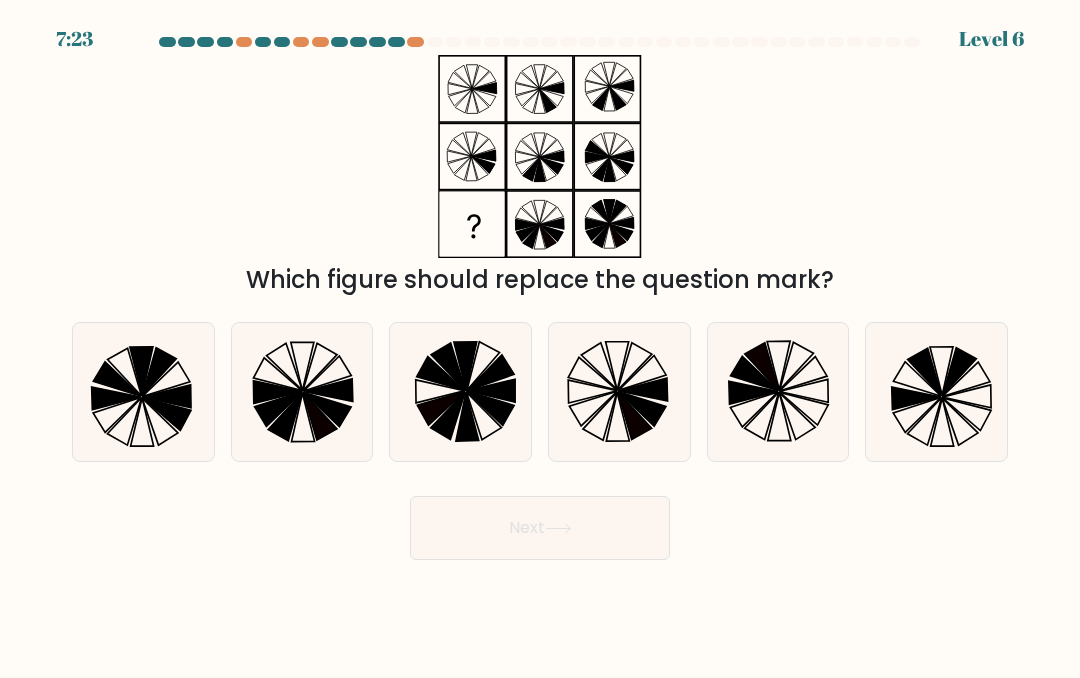click at bounding box center [959, 371] 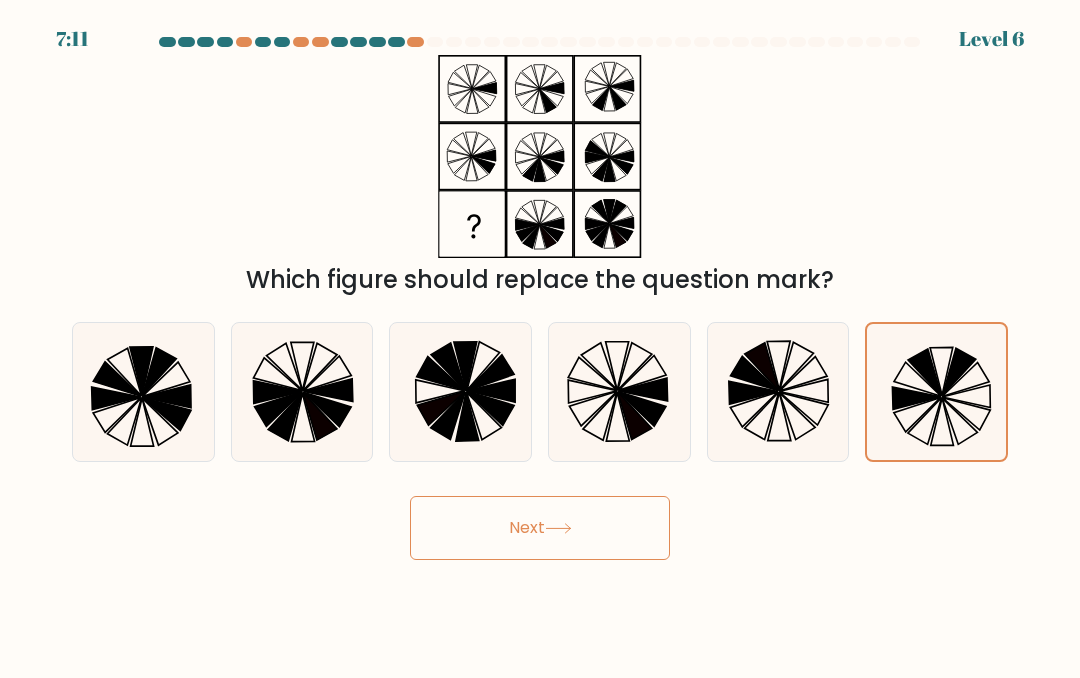 click at bounding box center (619, 392) 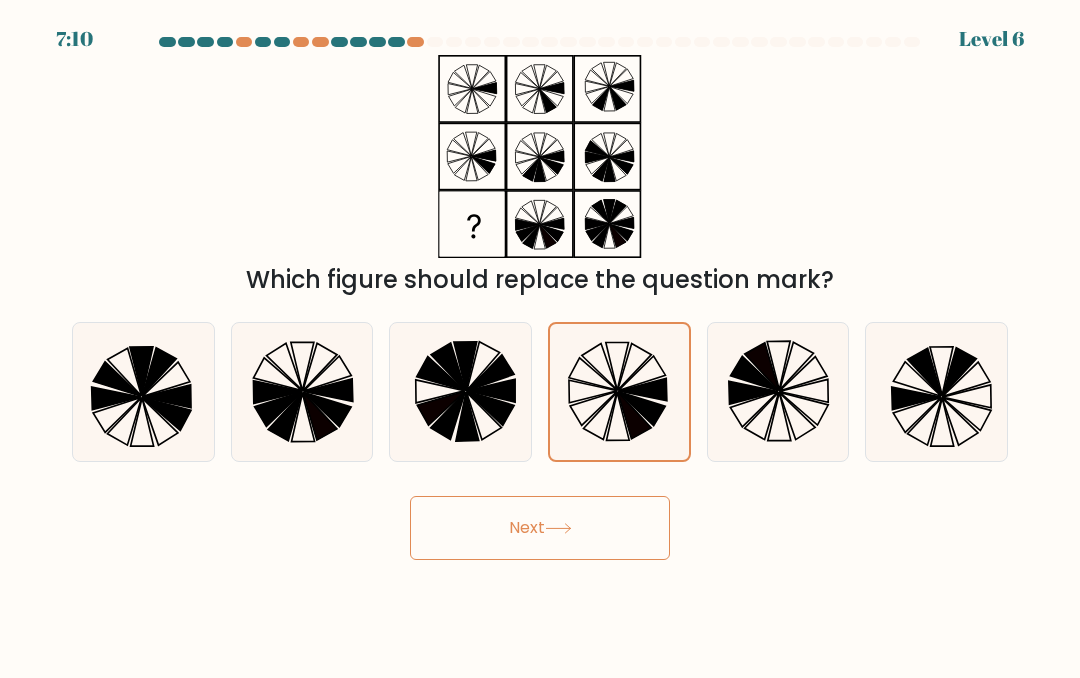click on "Next" at bounding box center [540, 528] 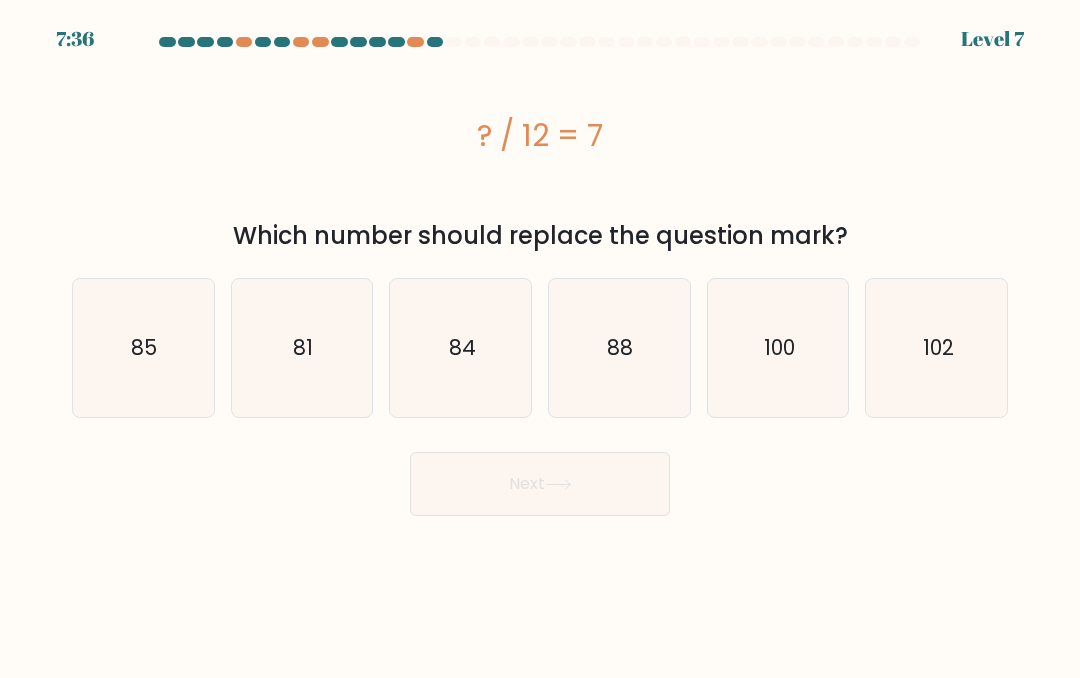click on "84" at bounding box center [461, 348] 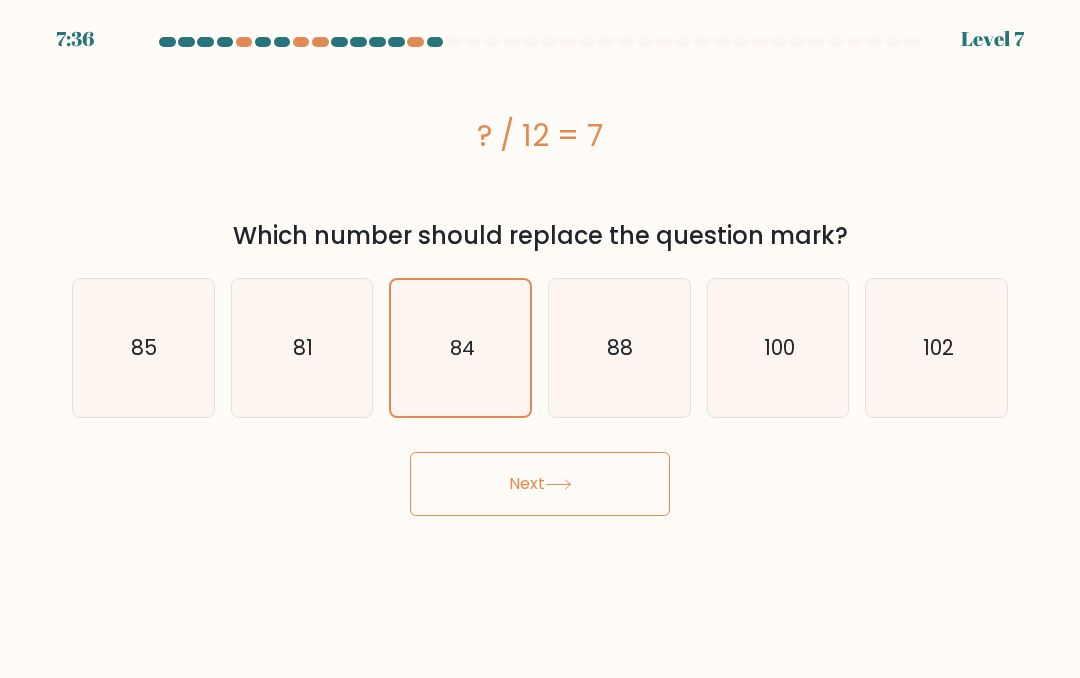click on "Next" at bounding box center (540, 484) 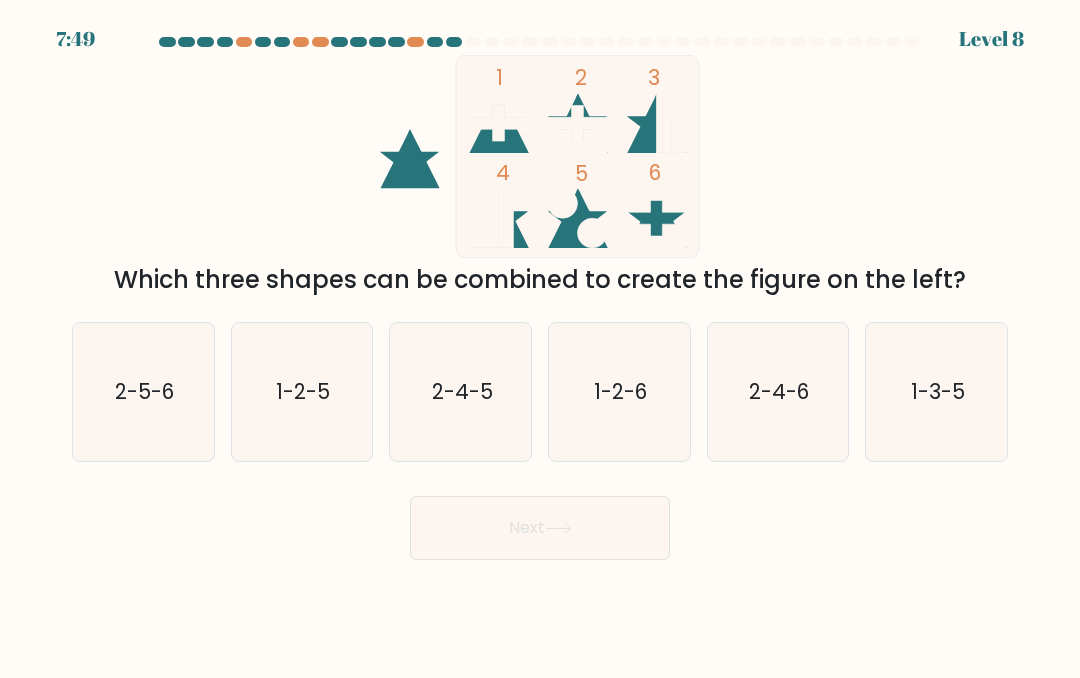click on "2-4-6" at bounding box center [778, 392] 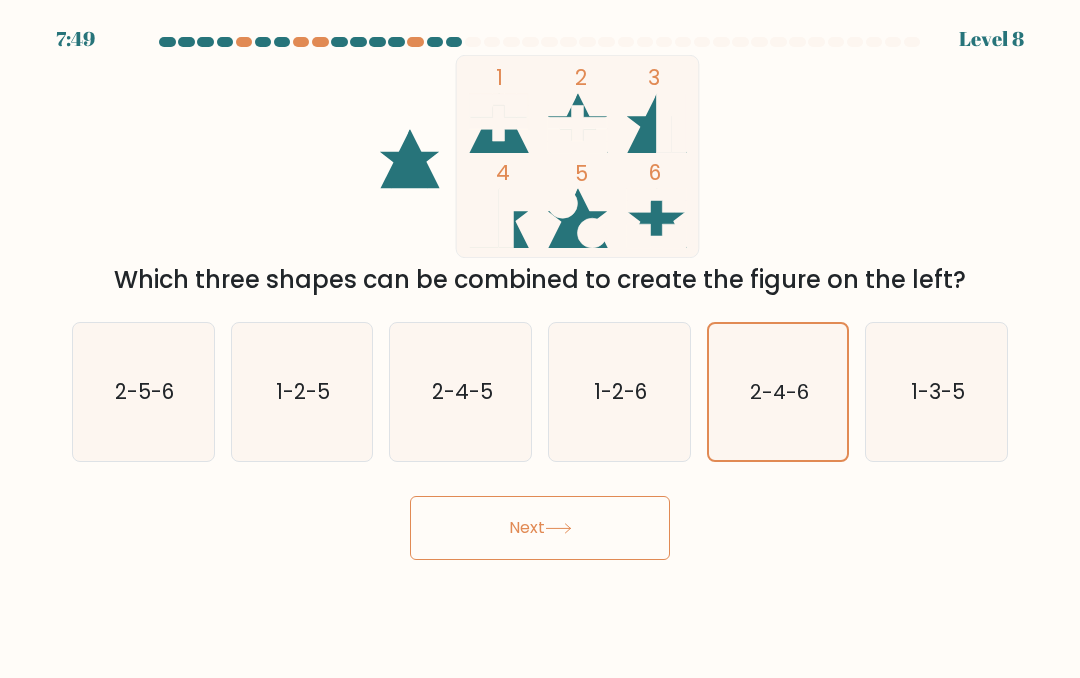click on "Next" at bounding box center (540, 528) 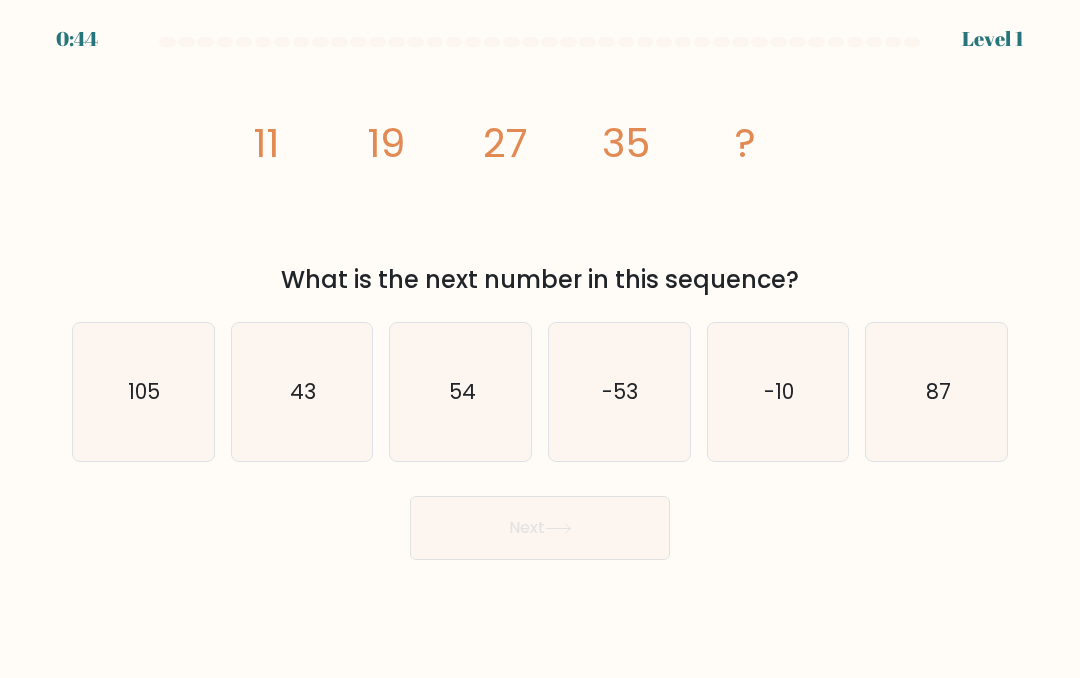 scroll, scrollTop: 88, scrollLeft: 0, axis: vertical 